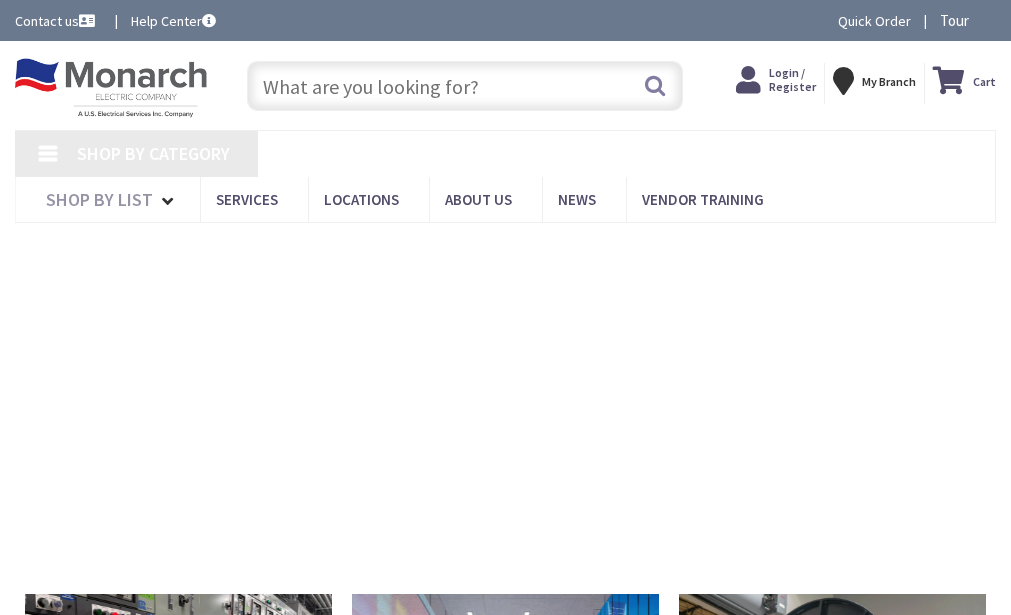 type on "[STREET], [CITY], [STATE] [POSTAL_CODE], [COUNTRY]" 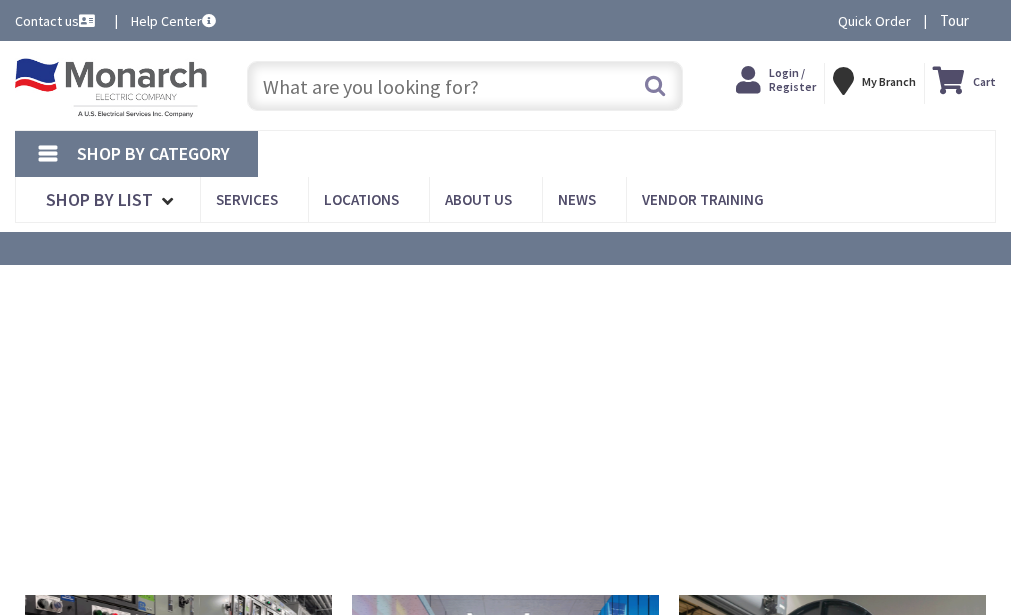 click at bounding box center (464, 86) 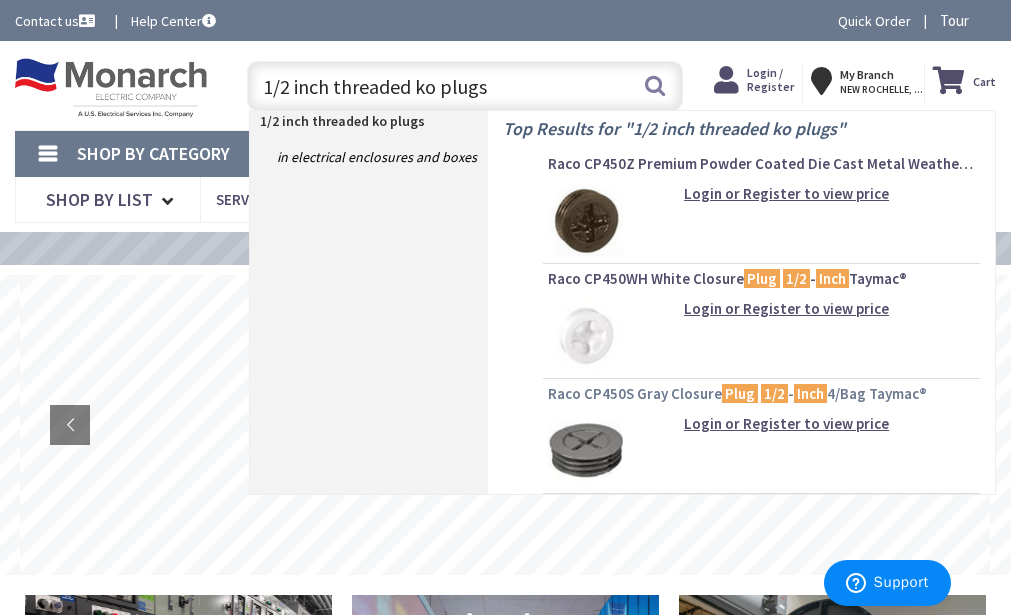 type on "1/2 inch threaded ko plugs" 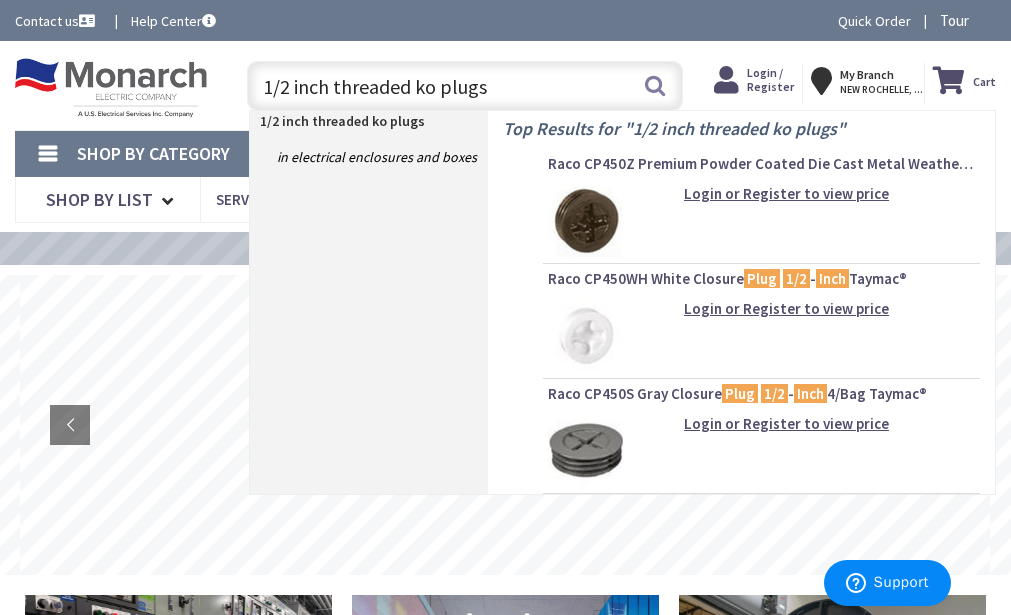 click on "Raco CP450S Gray Closure  Plug   1/2 - Inch  4/Bag Taymac®" at bounding box center [761, 394] 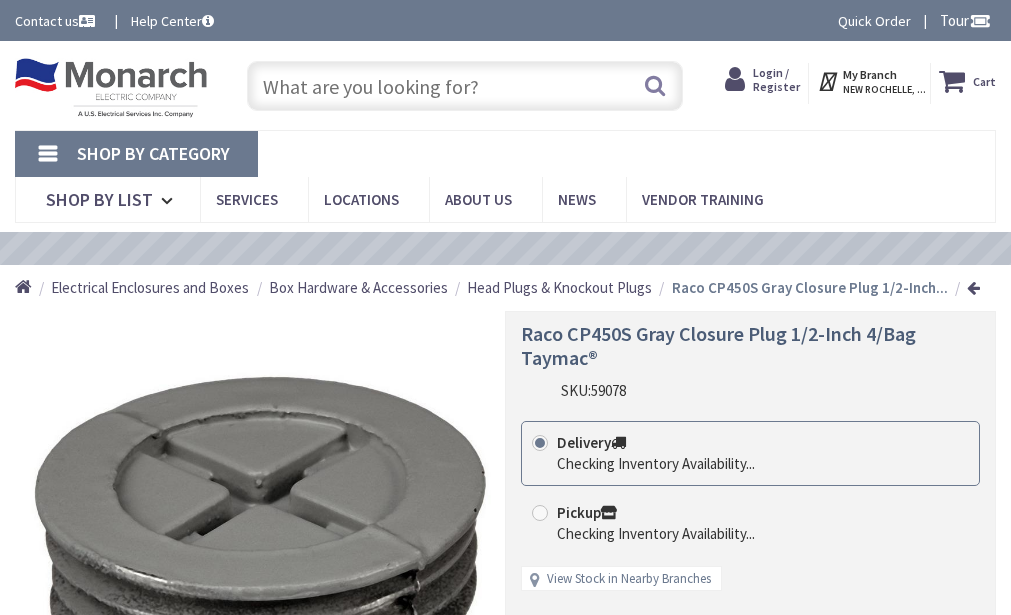 scroll, scrollTop: 115, scrollLeft: 0, axis: vertical 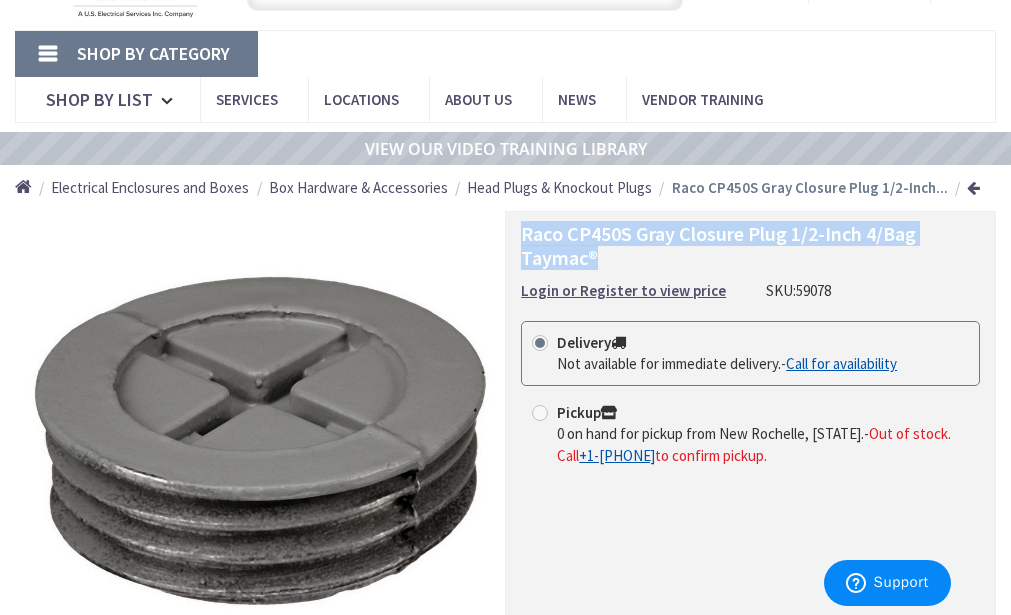 drag, startPoint x: 523, startPoint y: 230, endPoint x: 594, endPoint y: 259, distance: 76.6942 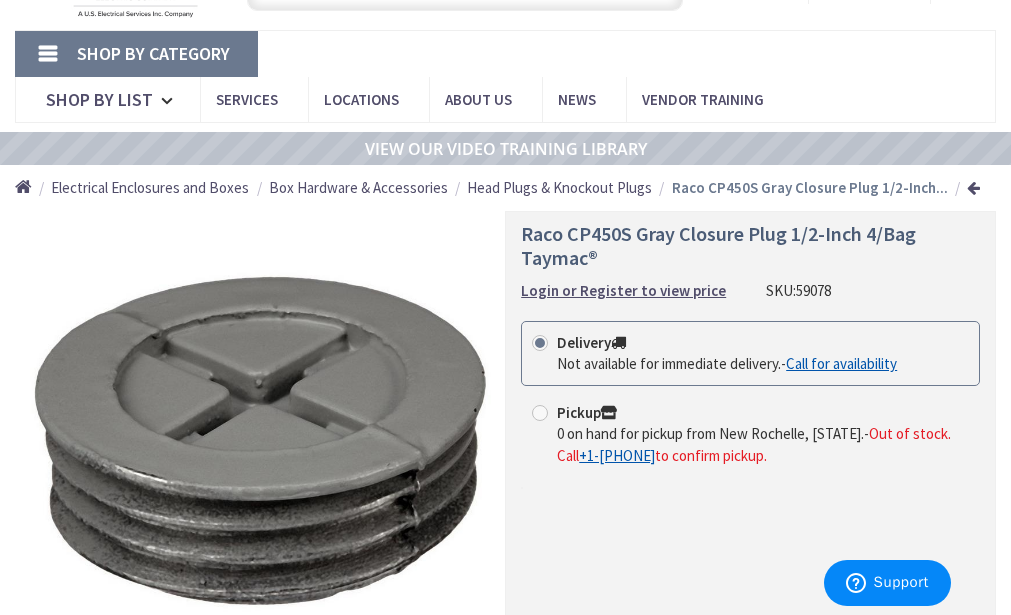 click on "Delivery
Not available for immediate delivery.
-  Call for availability
Pickup
0 on hand for pickup from New Rochelle, NY.
-  Out of stock. Call  +1-609-900-7679  to confirm pickup.
View Stock in Nearby Branches" at bounding box center (750, 418) 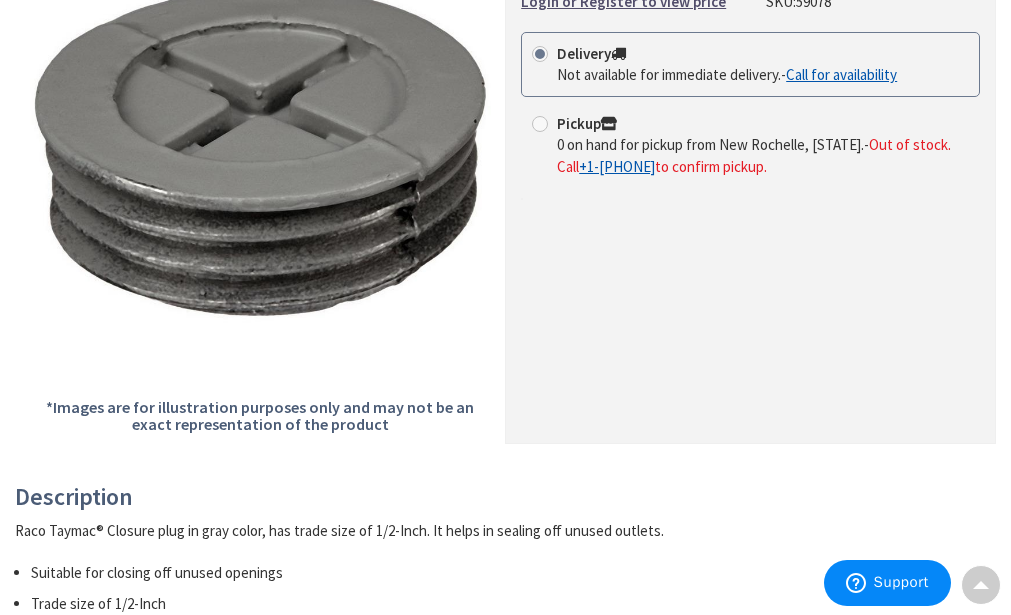 scroll, scrollTop: 0, scrollLeft: 0, axis: both 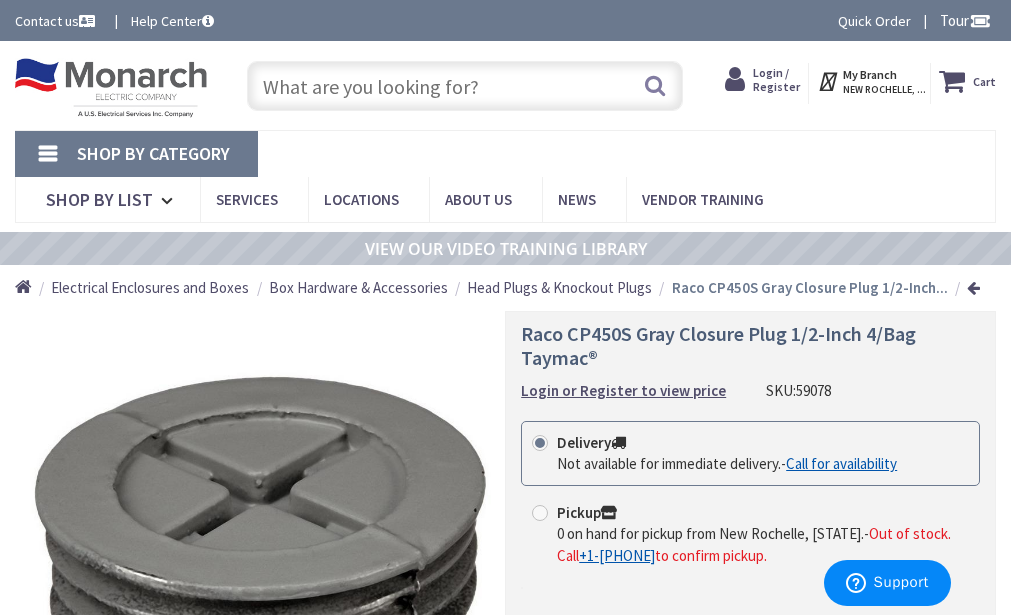 click at bounding box center (464, 86) 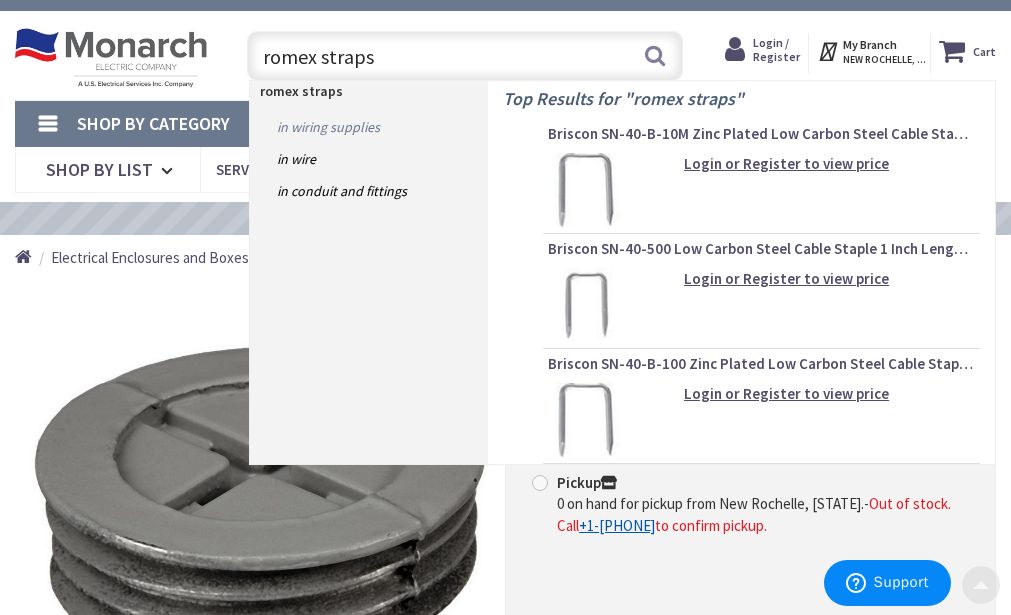 scroll, scrollTop: 0, scrollLeft: 0, axis: both 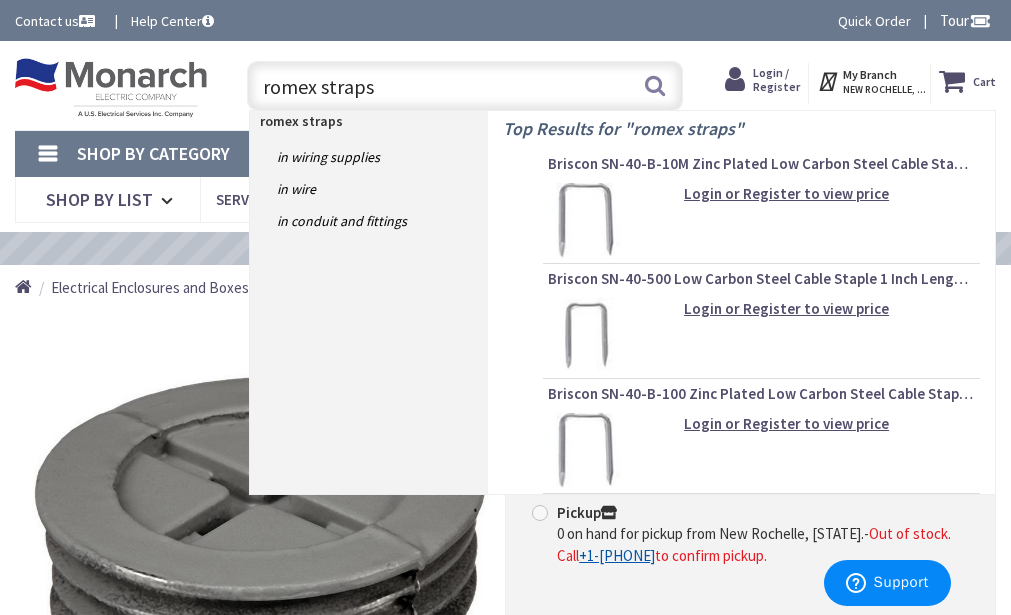 click on "romex straps" at bounding box center [464, 86] 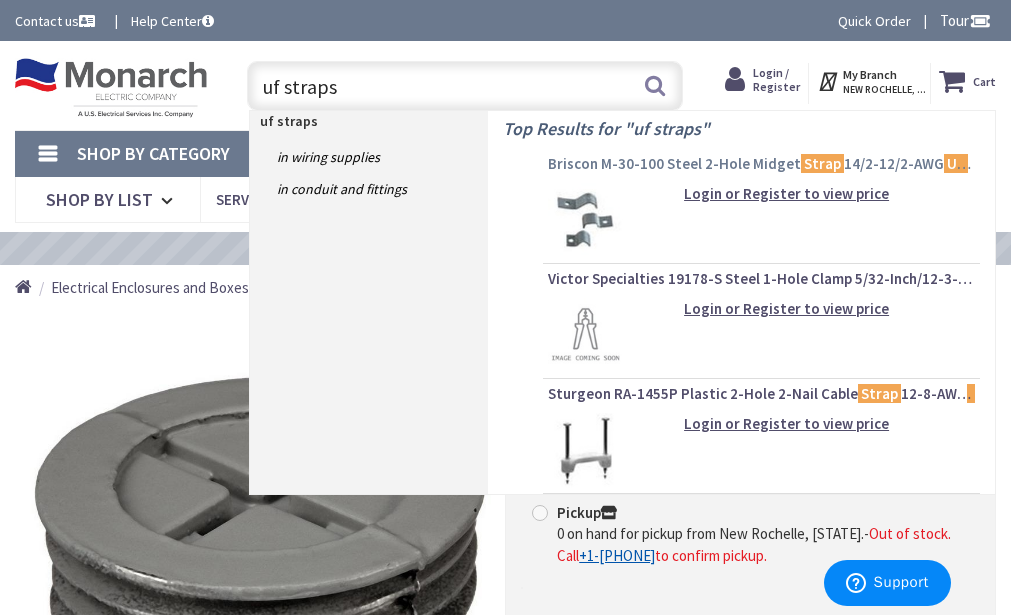 type on "uf straps" 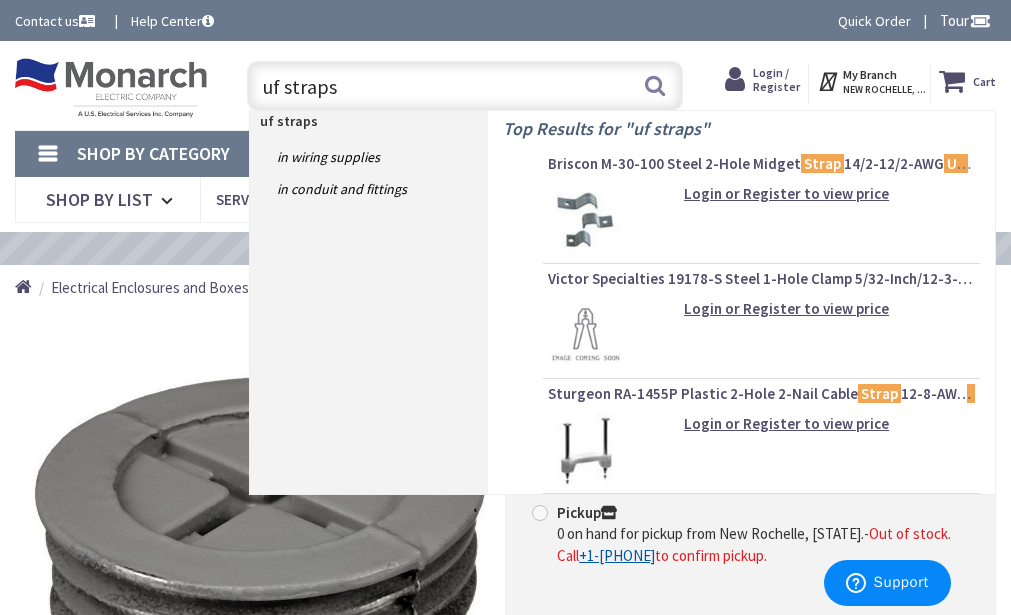 click on "Briscon M-30-100 Steel 2-Hole Midget  Strap  14/2-12/2-AWG  UF  And NM Sheathed" at bounding box center [761, 164] 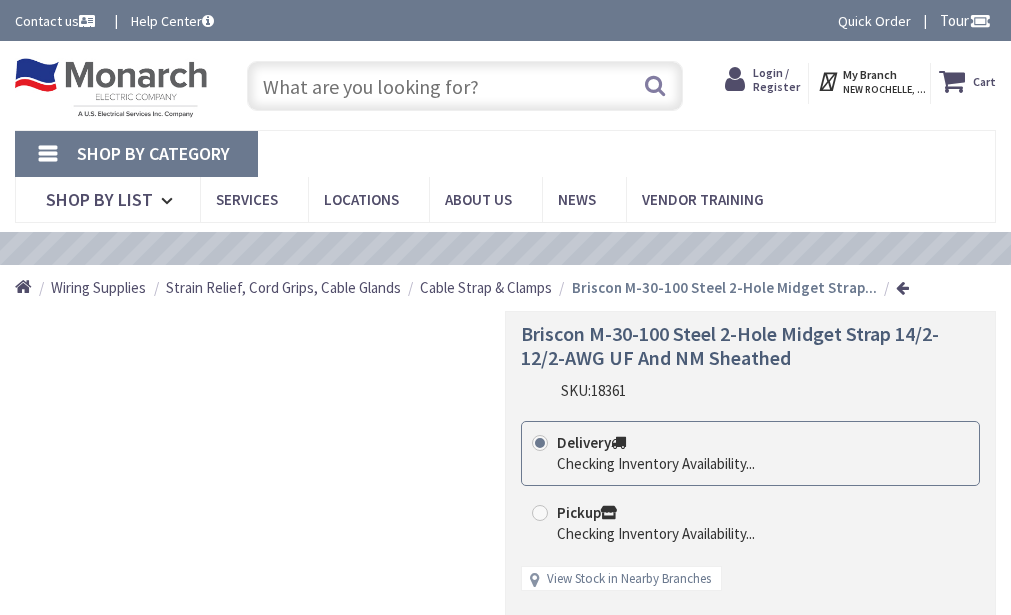 scroll, scrollTop: 0, scrollLeft: 0, axis: both 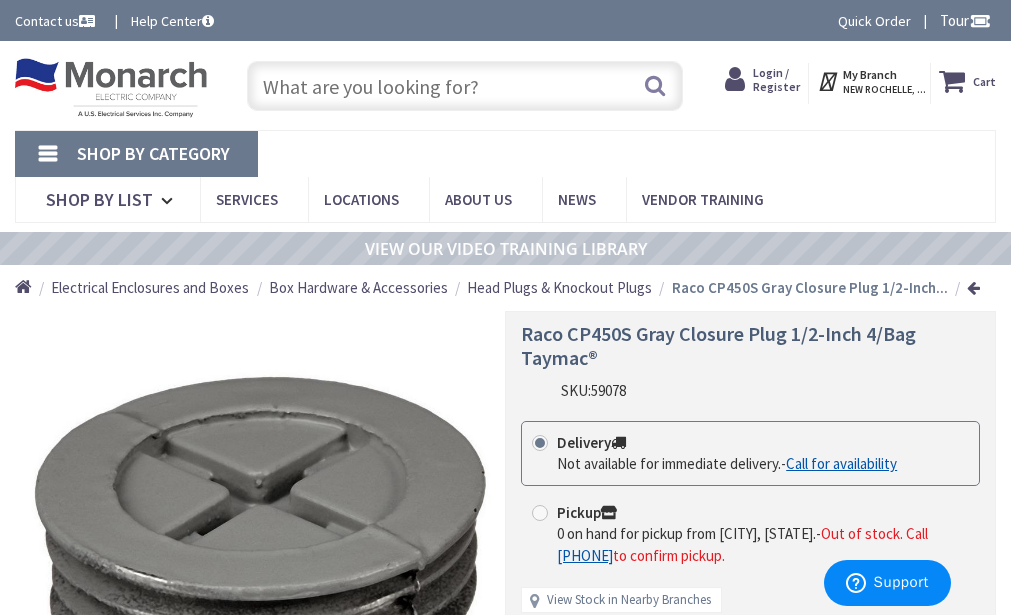 click at bounding box center [464, 86] 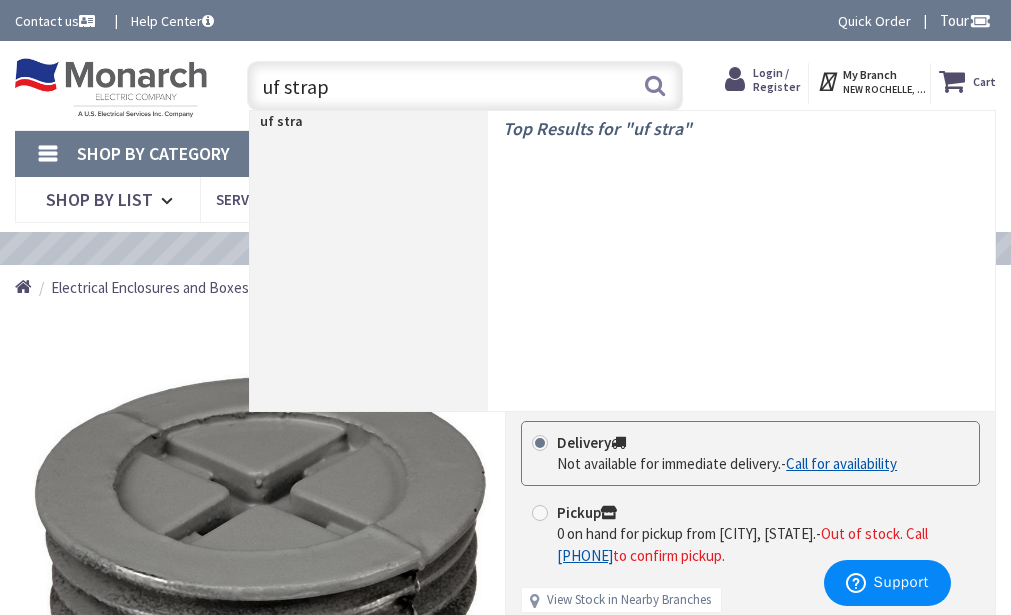 type on "uf straps" 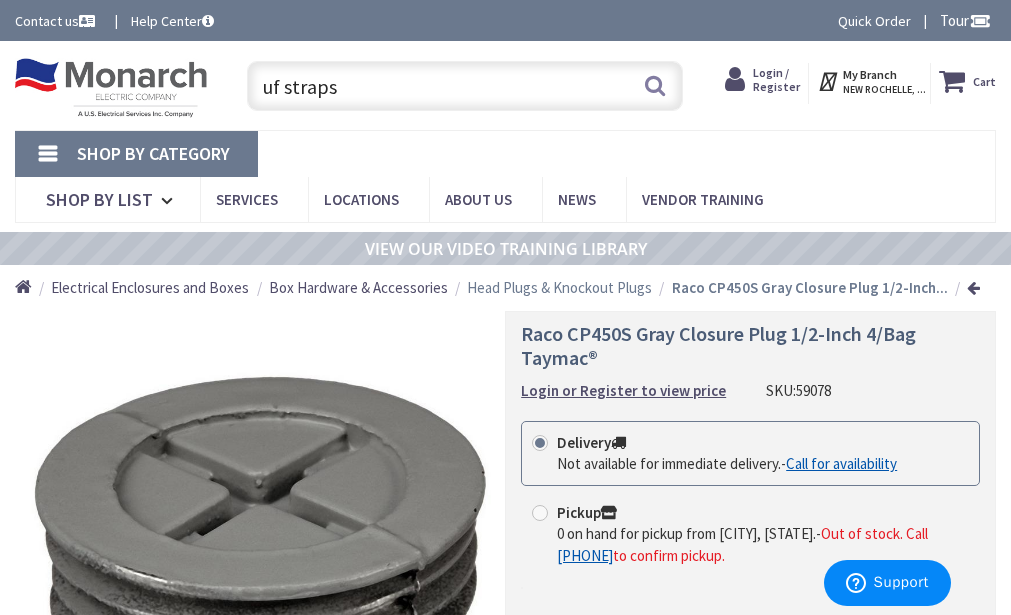 scroll, scrollTop: 100, scrollLeft: 0, axis: vertical 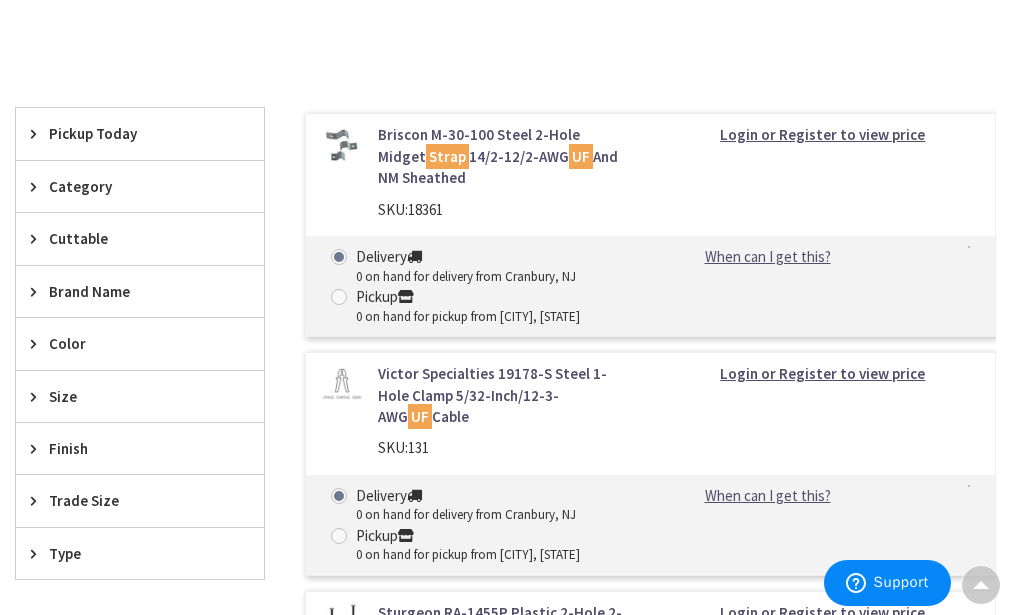click on "Briscon M-30-100 Steel 2-Hole Midget  Strap  14/2-12/2-AWG  UF  And NM Sheathed" at bounding box center [506, 156] 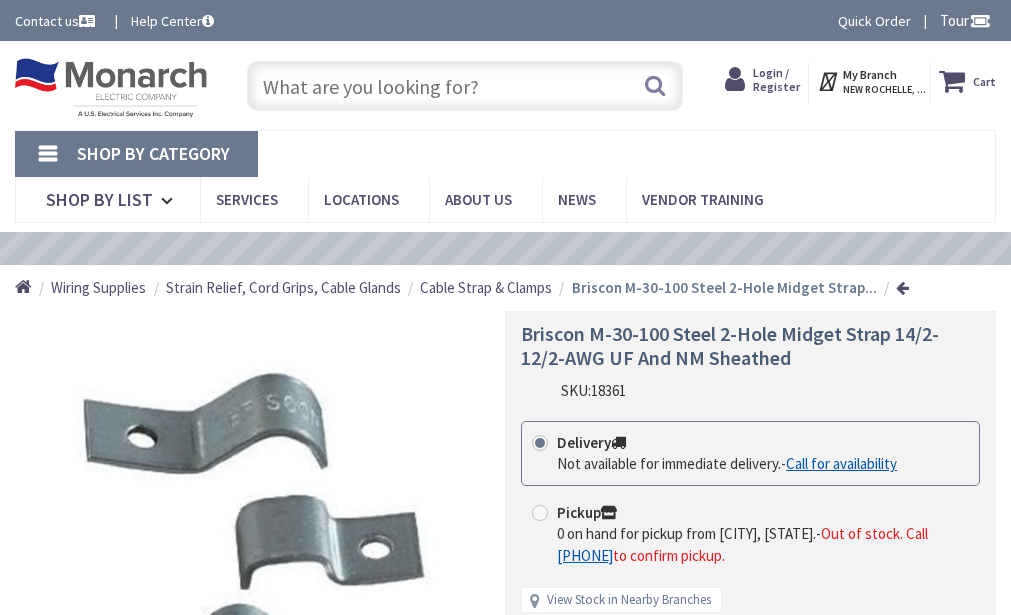 scroll, scrollTop: 0, scrollLeft: 0, axis: both 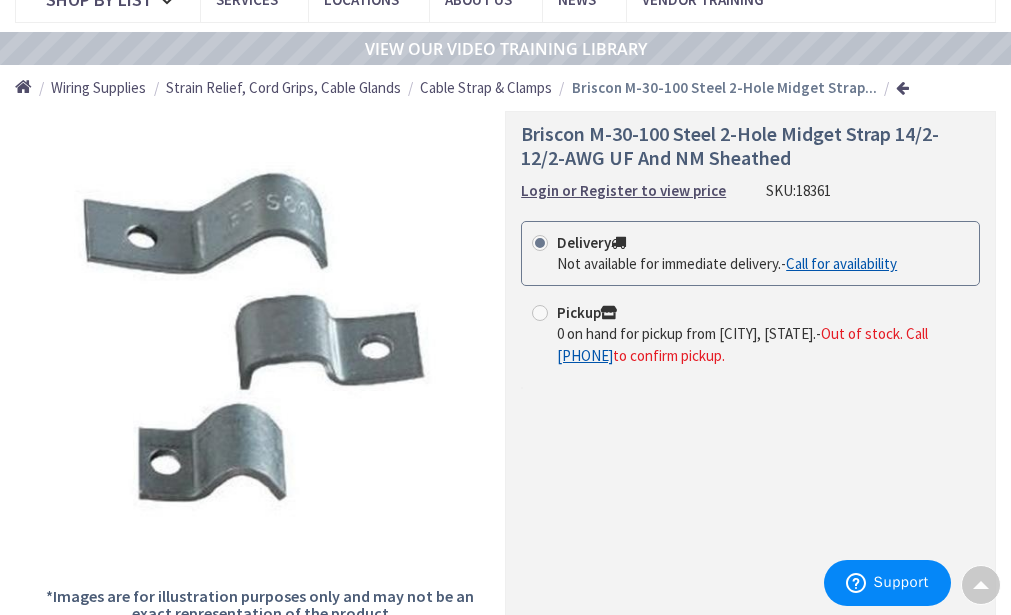 click on "Briscon M-30-100 Steel 2-Hole Midget Strap 14/2-12/2-AWG UF And NM Sheathed" at bounding box center [730, 145] 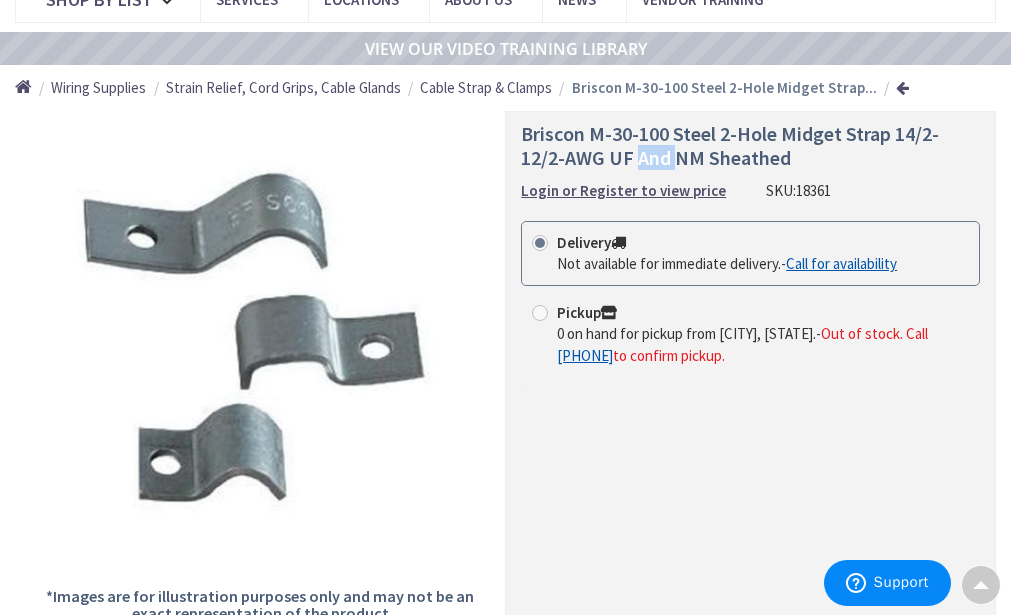 click on "Briscon M-30-100 Steel 2-Hole Midget Strap 14/2-12/2-AWG UF And NM Sheathed" at bounding box center (730, 145) 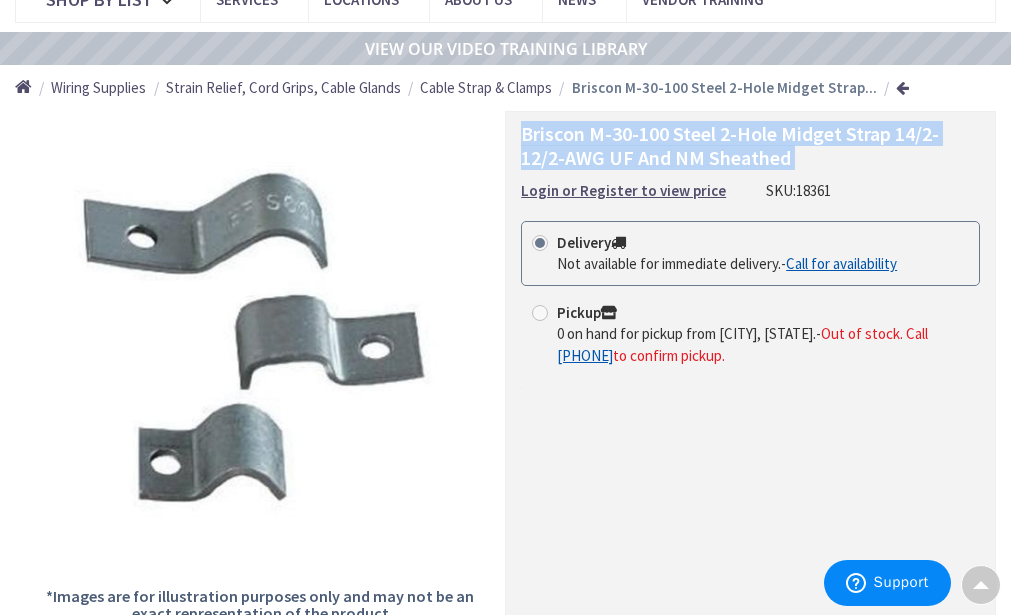 click on "Briscon M-30-100 Steel 2-Hole Midget Strap 14/2-12/2-AWG UF And NM Sheathed" at bounding box center (730, 145) 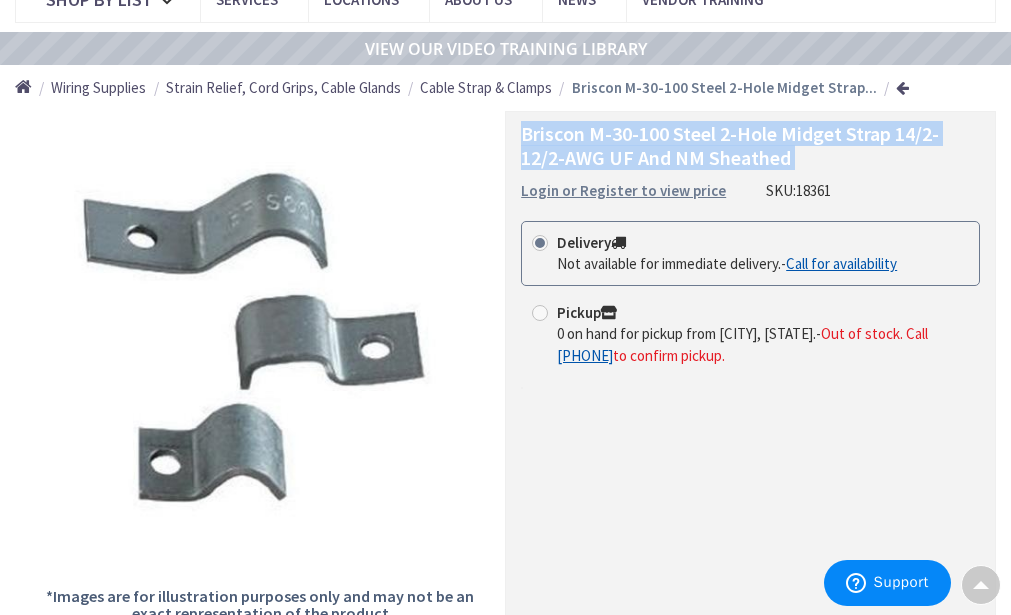 copy on "Briscon M-30-100 Steel 2-Hole Midget Strap 14/2-12/2-AWG UF And NM Sheathed" 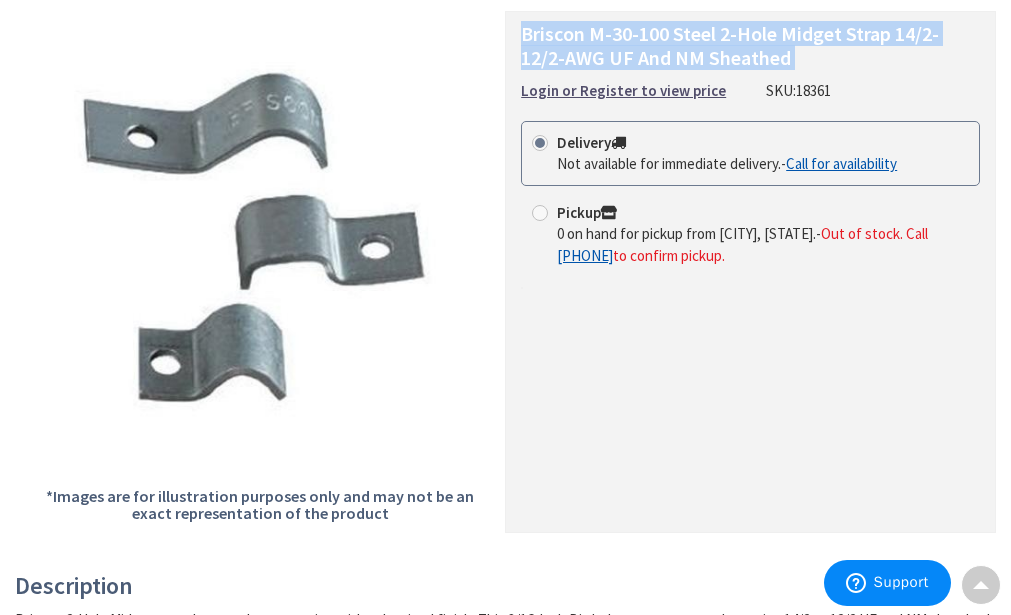scroll, scrollTop: 200, scrollLeft: 0, axis: vertical 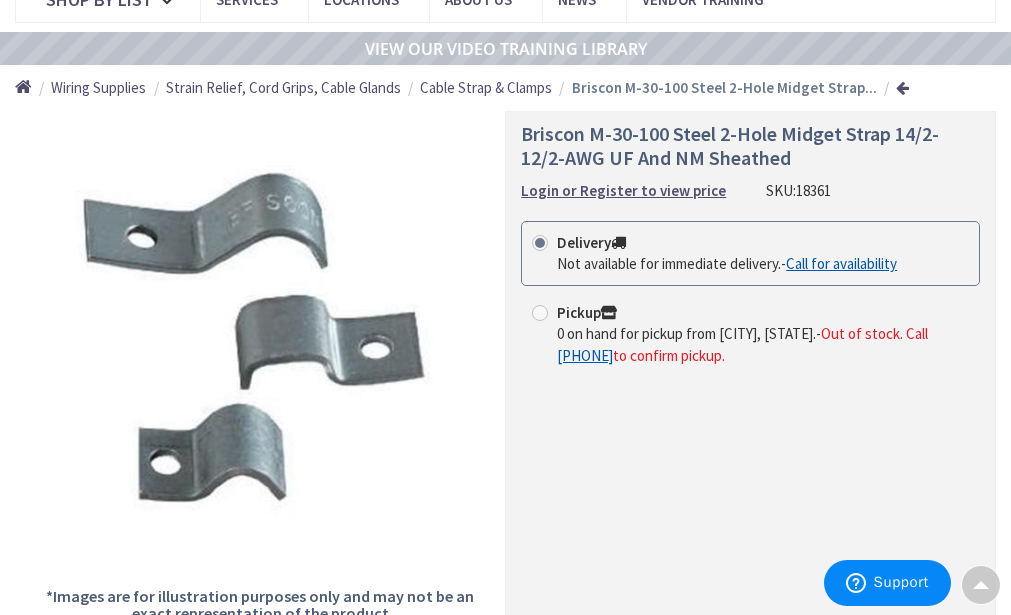 click on "Briscon M-30-100 Steel 2-Hole Midget Strap 14/2-12/2-AWG UF And NM Sheathed
Login or Register to view price
SKU:                 18361
This product is Discontinued
Delivery
Not available for immediate delivery.
-  Call for availability
Pickup
0 on hand for pickup from [CITY], [STATE].
-  Out of stock. Call" at bounding box center [750, 372] 